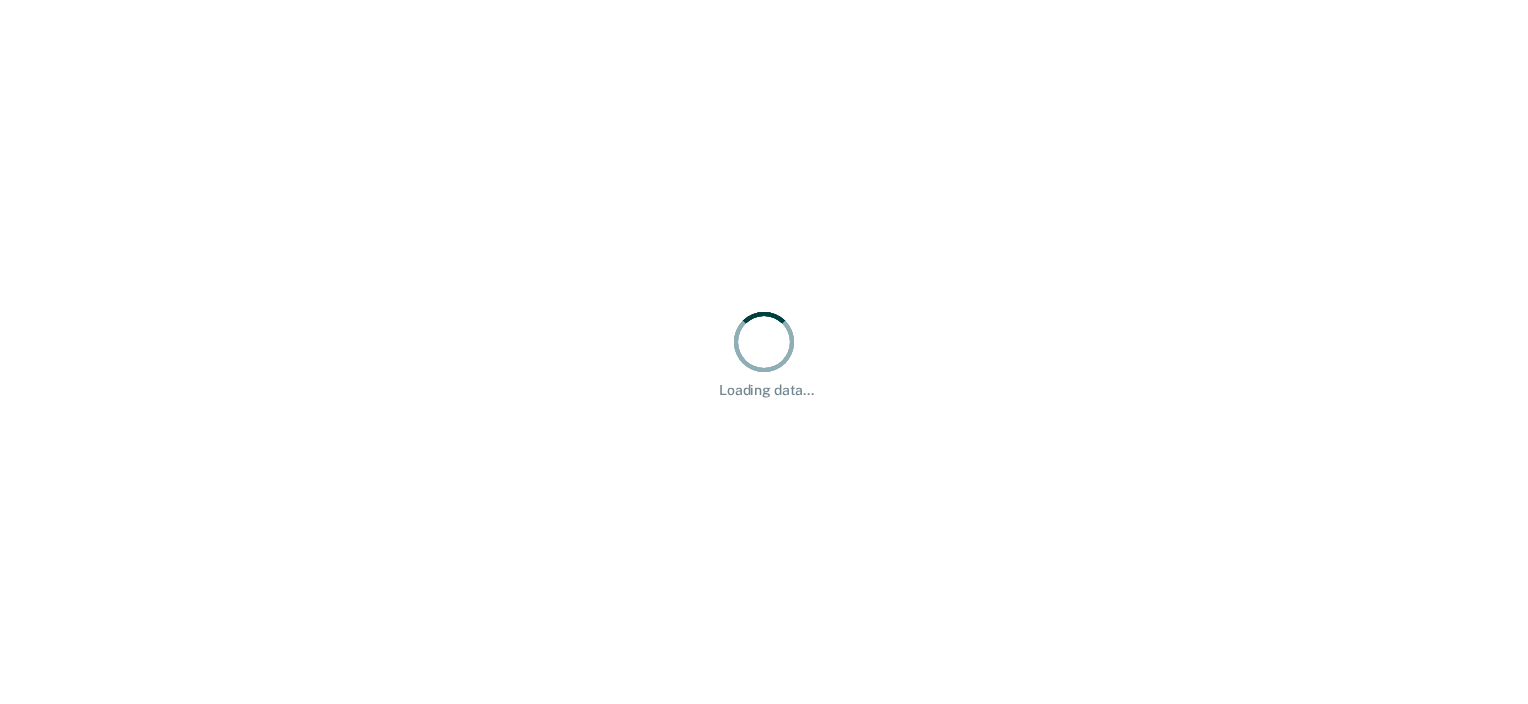 scroll, scrollTop: 0, scrollLeft: 0, axis: both 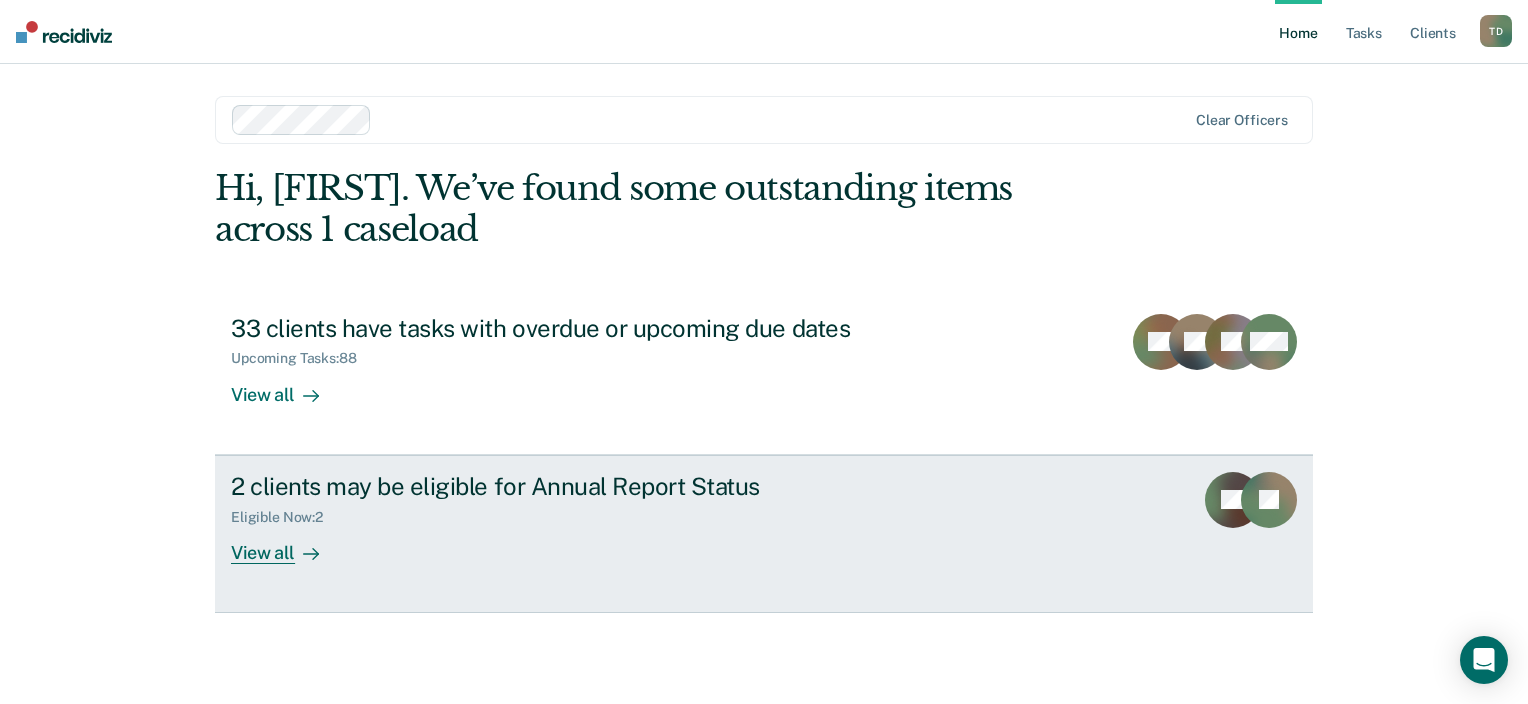 click on "2 clients may be eligible for Annual Report Status" at bounding box center (582, 486) 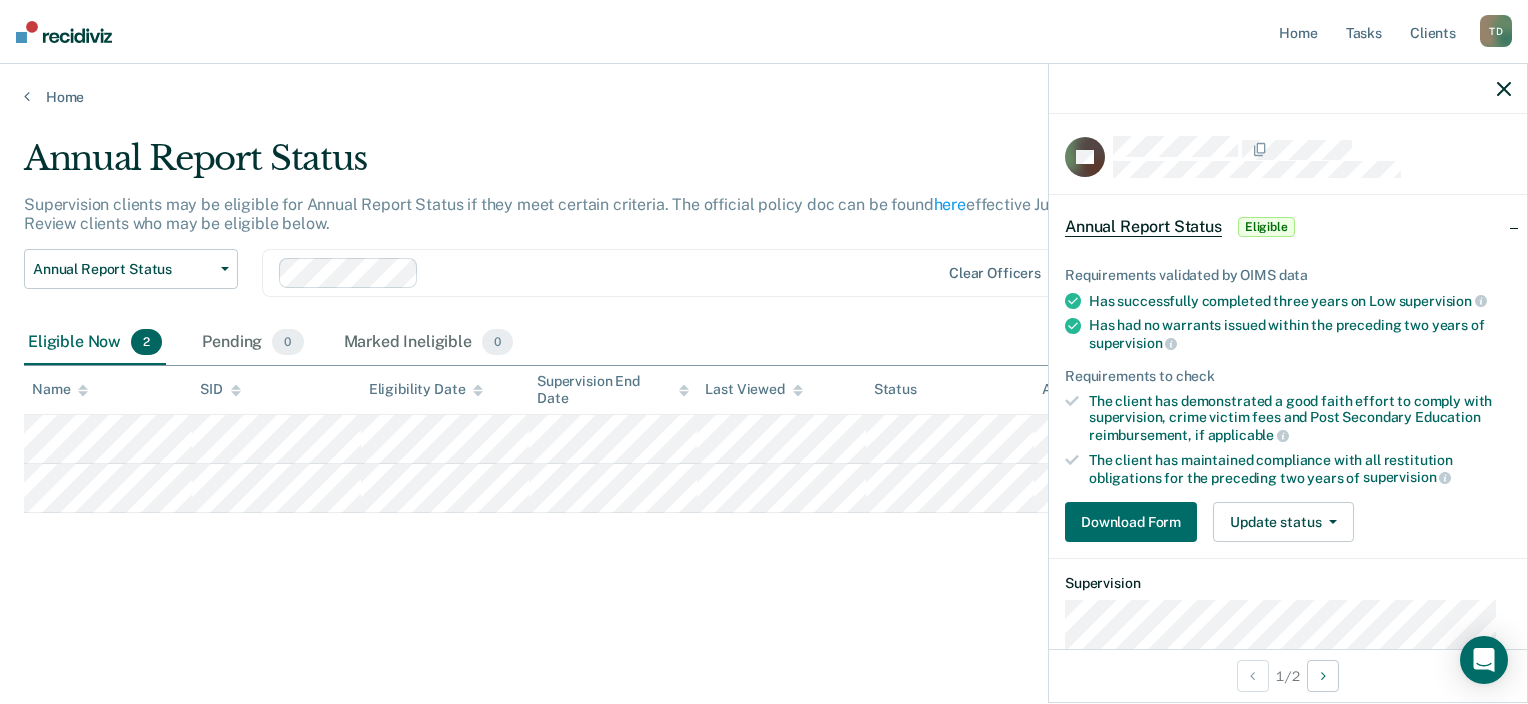 scroll, scrollTop: 0, scrollLeft: 0, axis: both 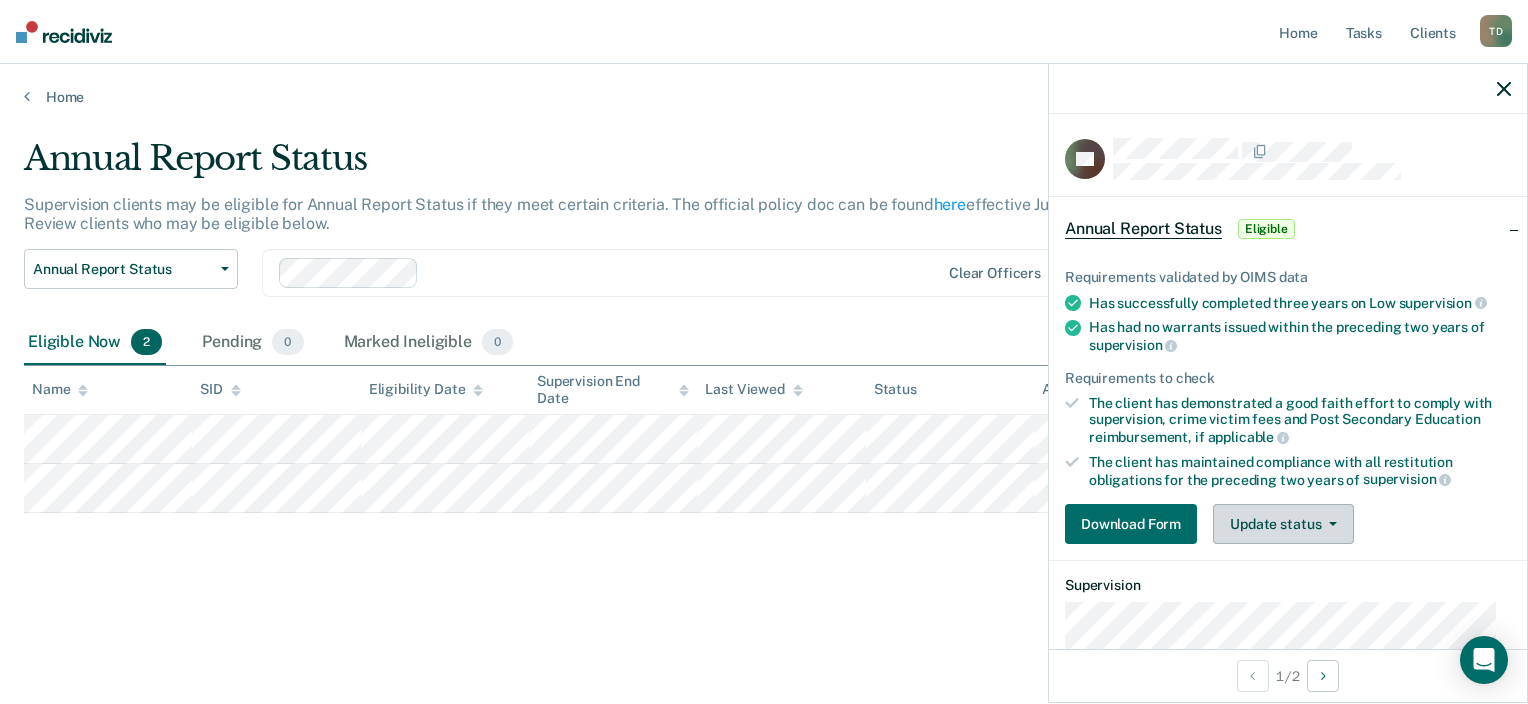 click on "Update status" at bounding box center [1283, 524] 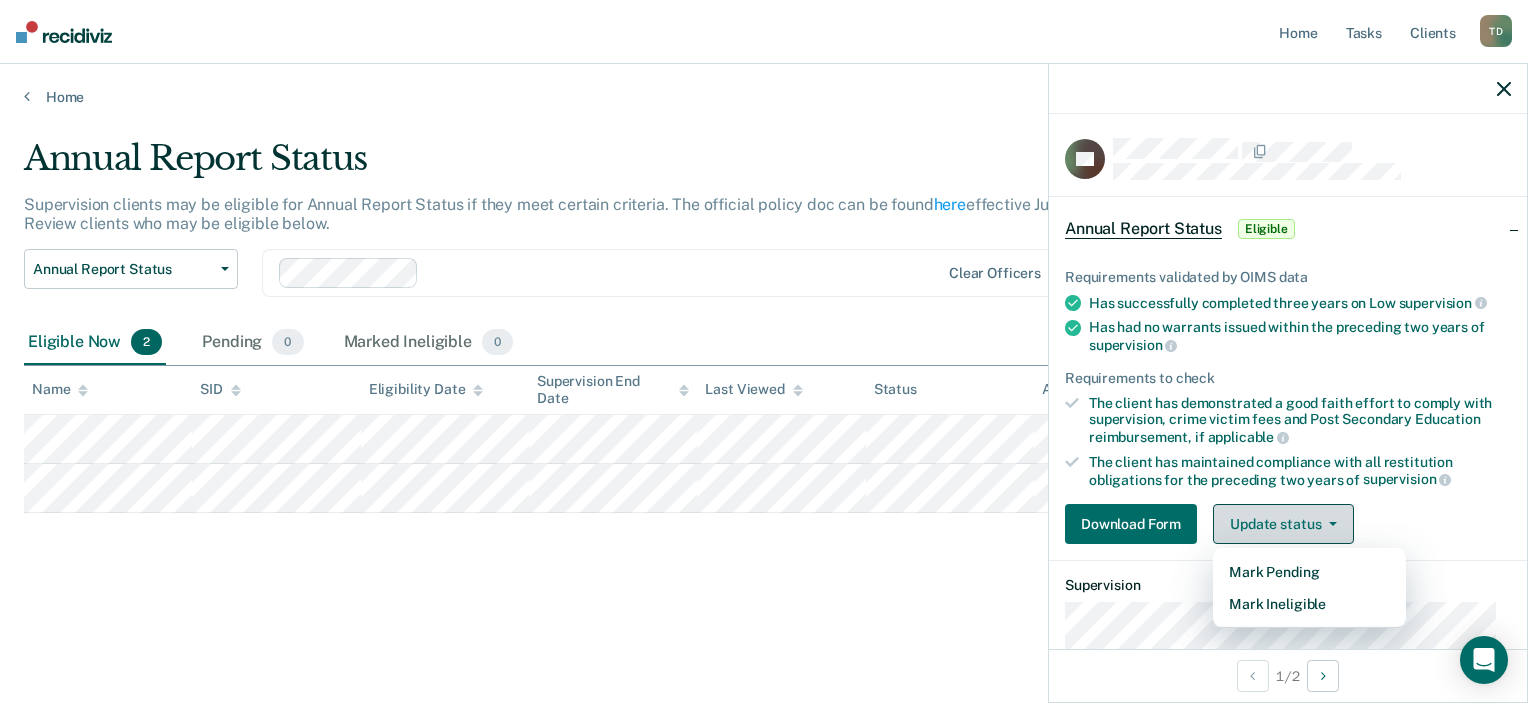 click on "Update status" at bounding box center (1283, 524) 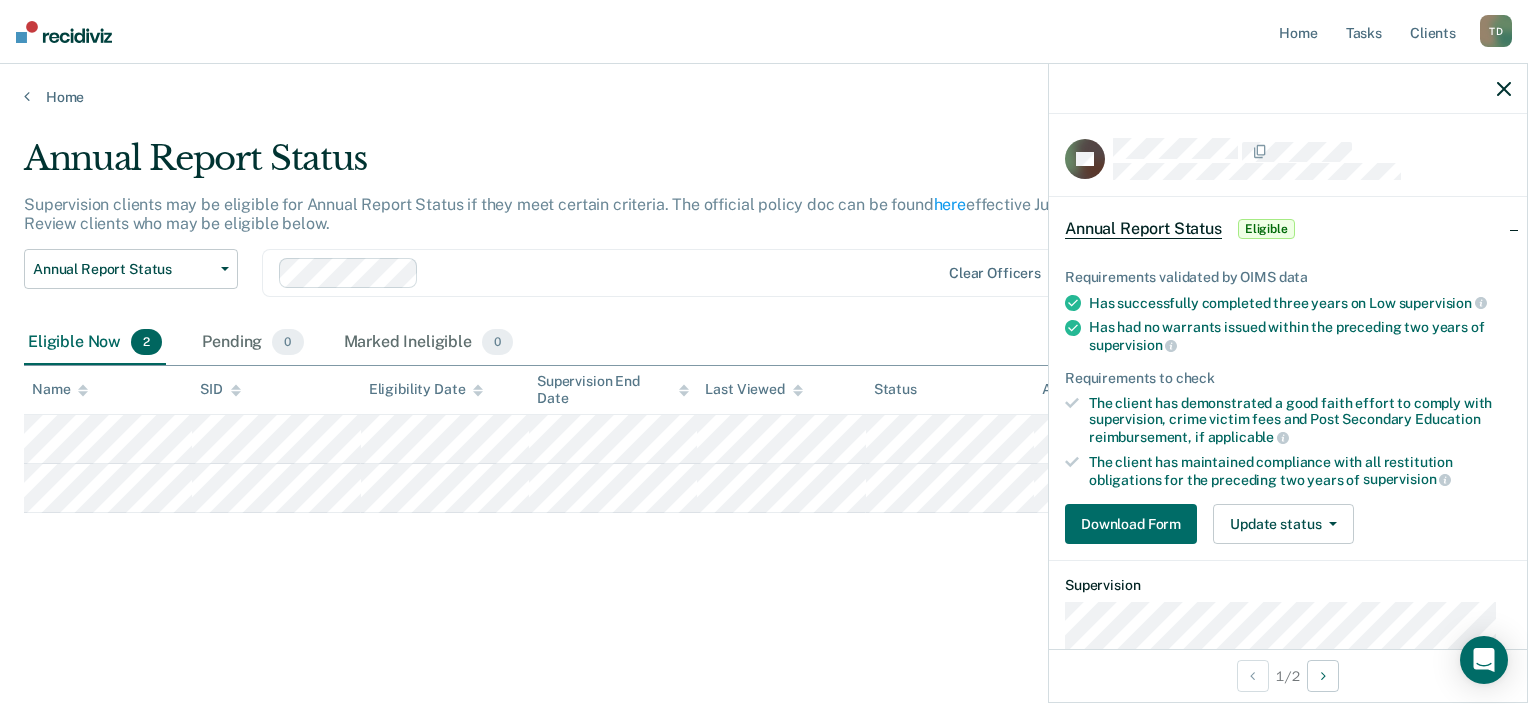 click 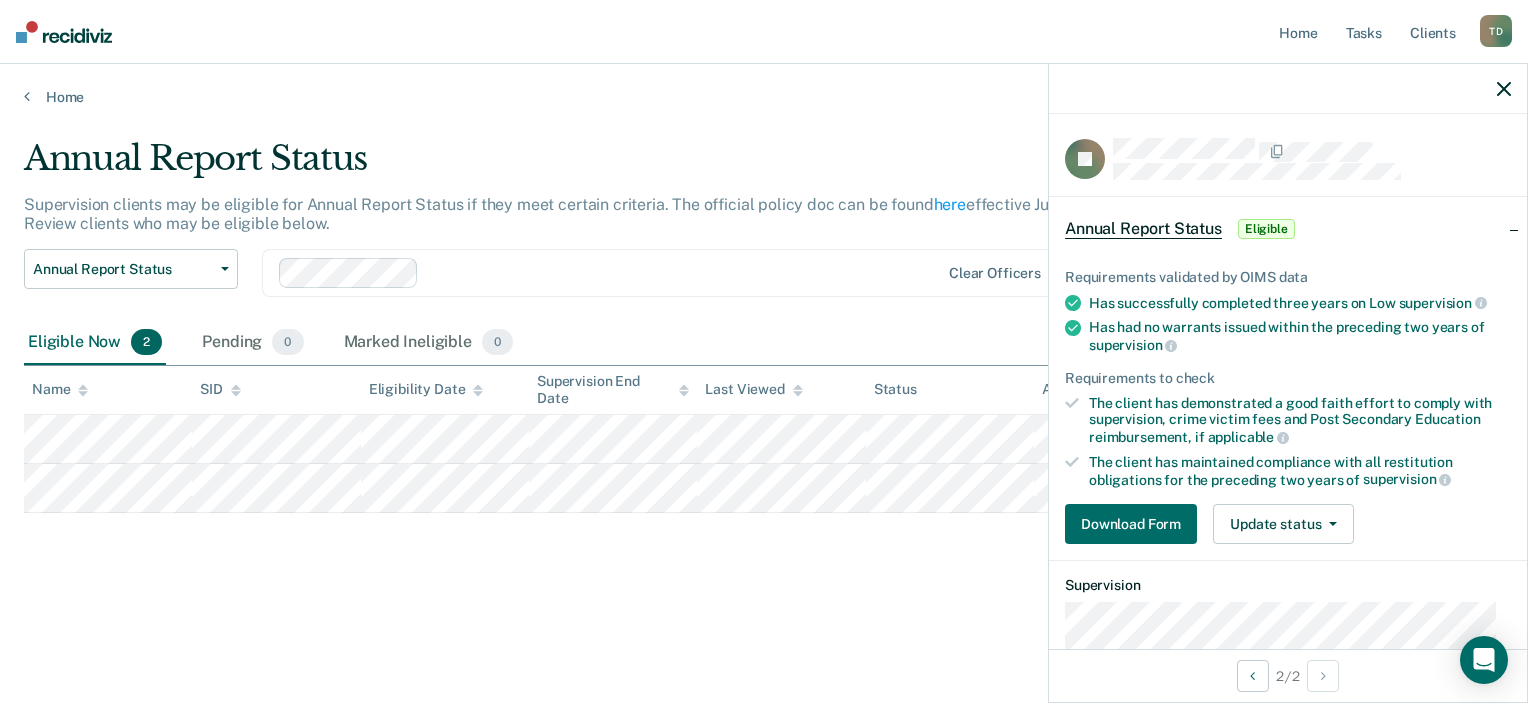 click 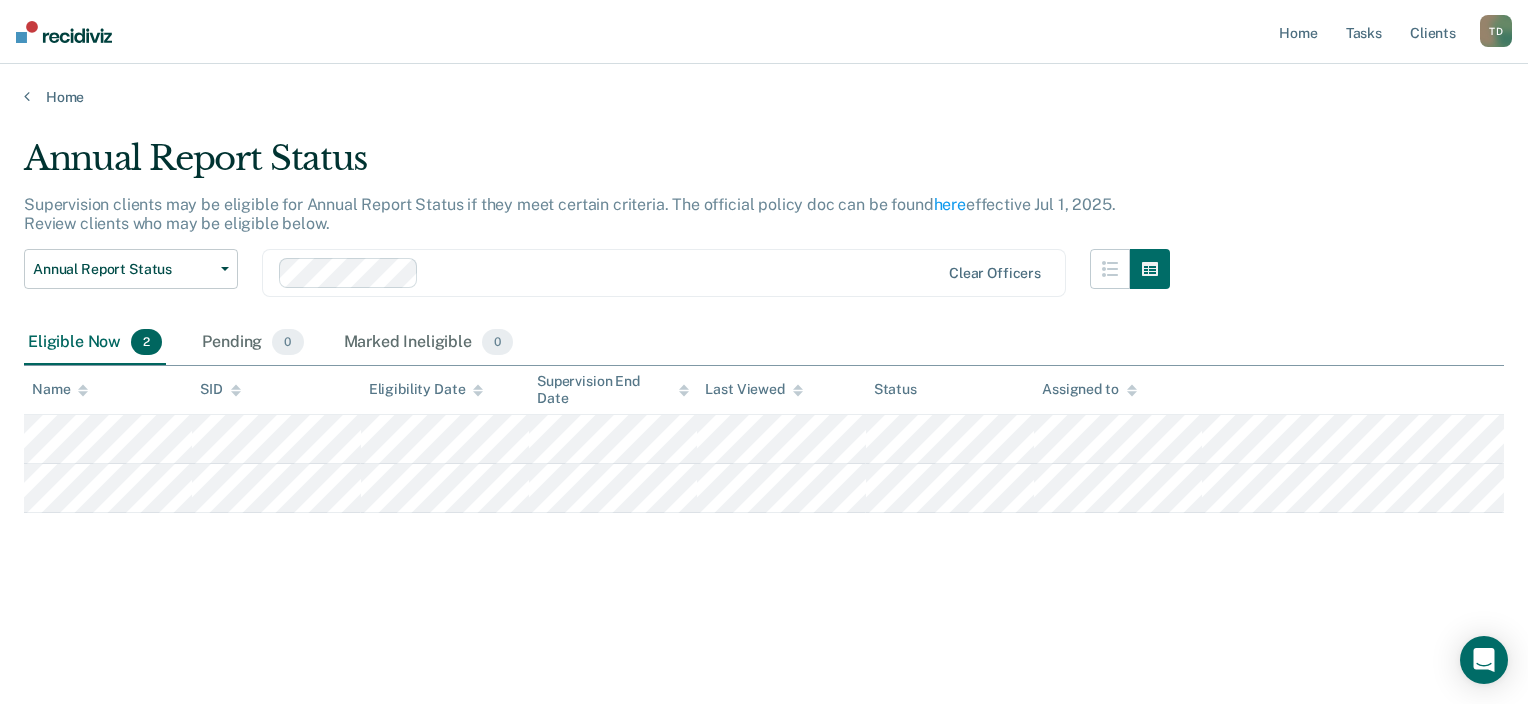 click on "[INITIAL] [INITIAL]" at bounding box center [1496, 31] 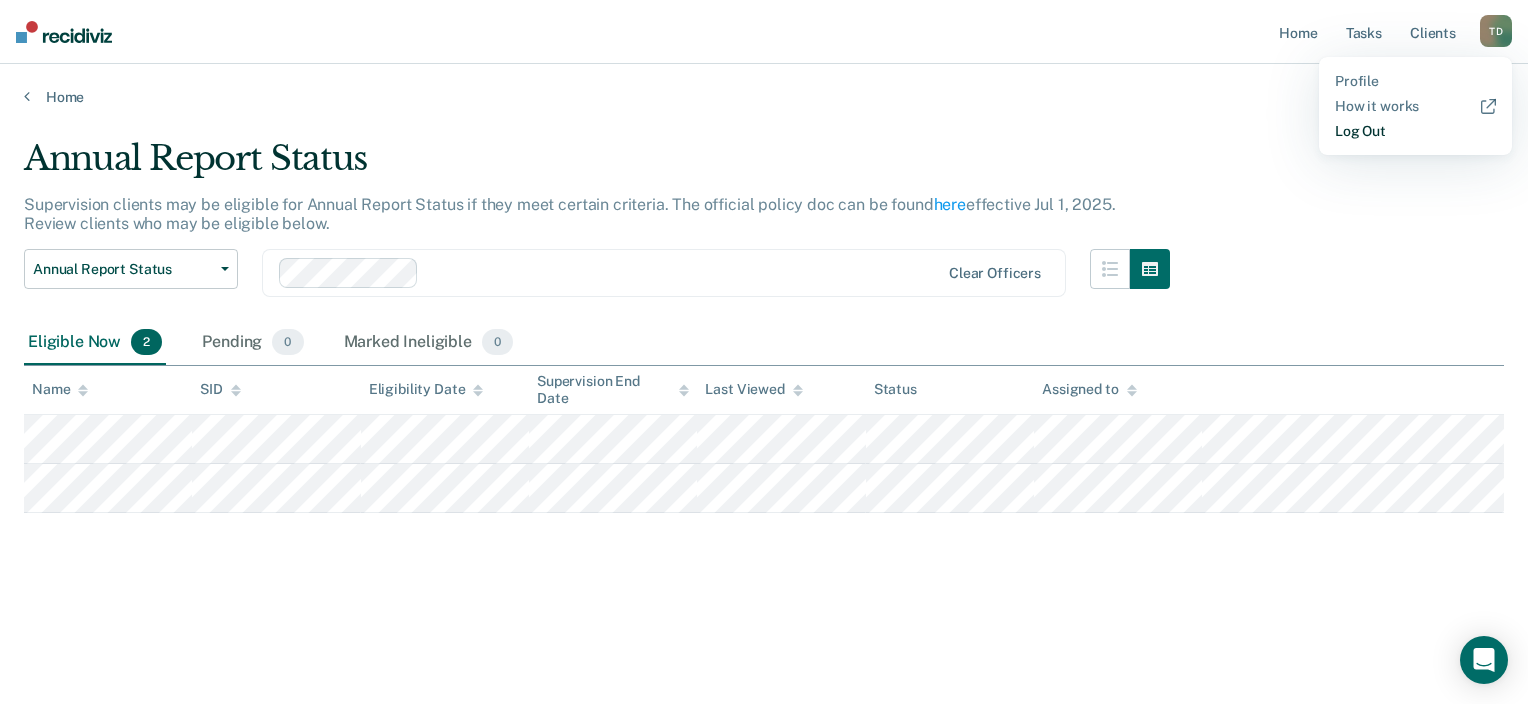 click on "Log Out" at bounding box center (1415, 131) 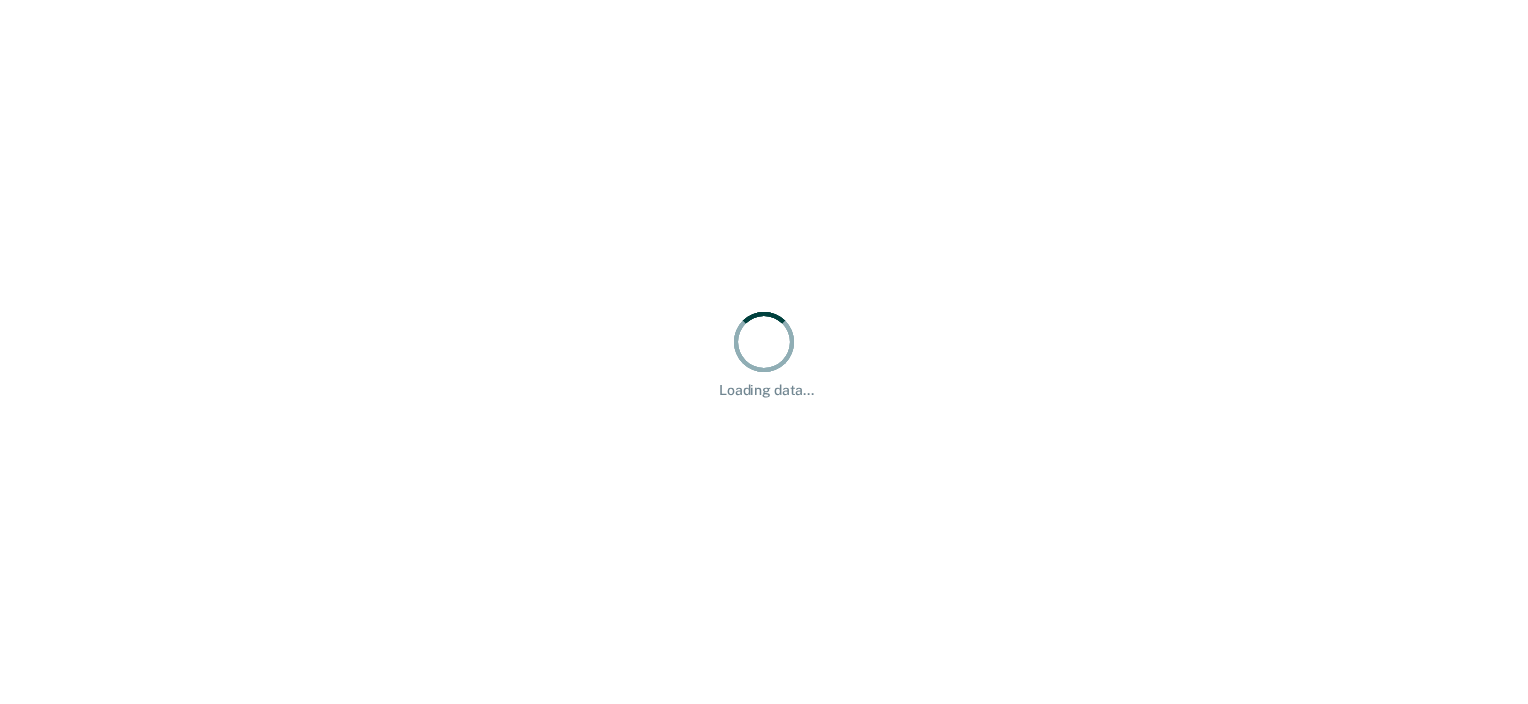 scroll, scrollTop: 0, scrollLeft: 0, axis: both 